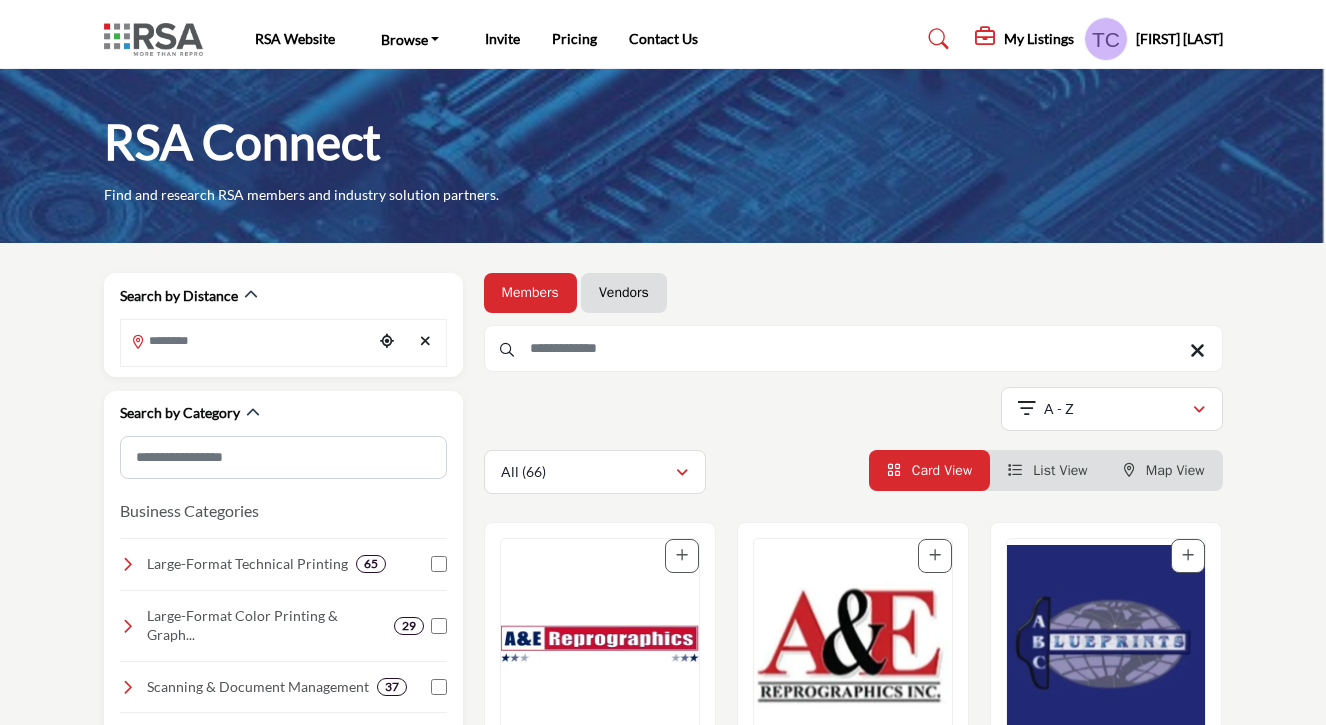 scroll, scrollTop: 0, scrollLeft: 0, axis: both 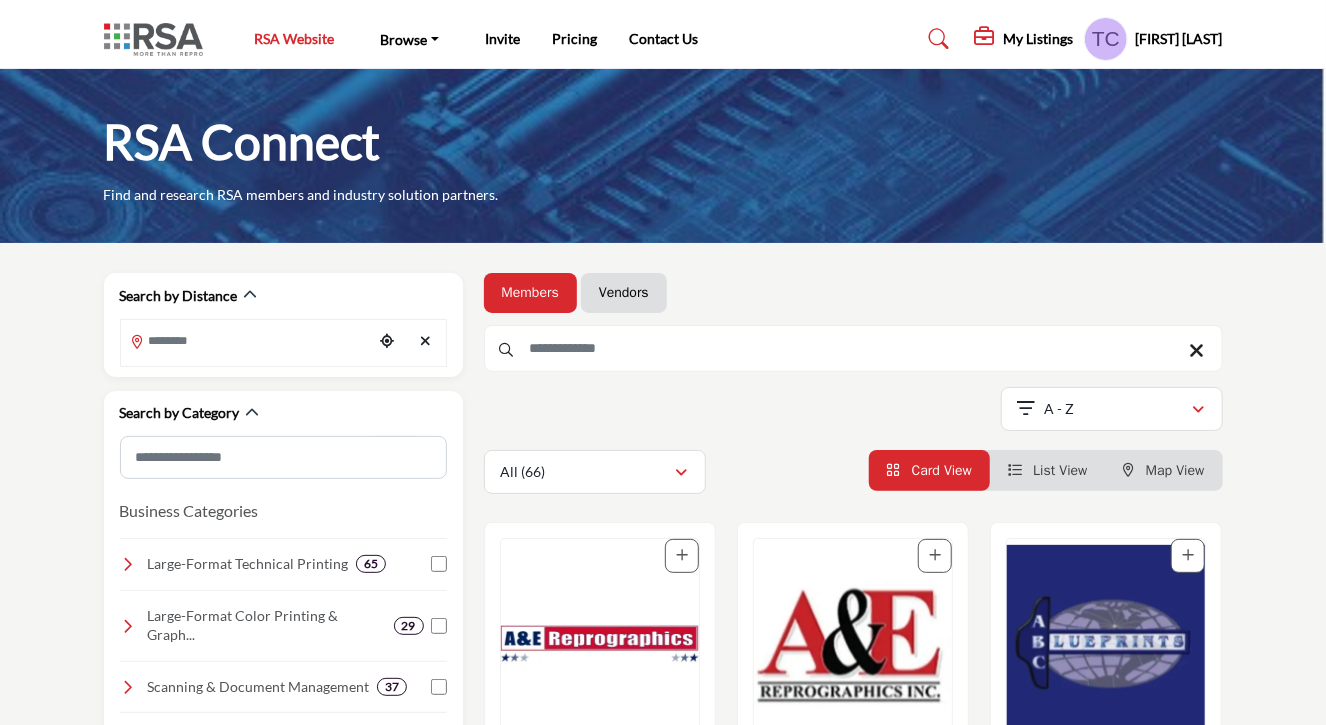 click on "RSA Website" at bounding box center [295, 38] 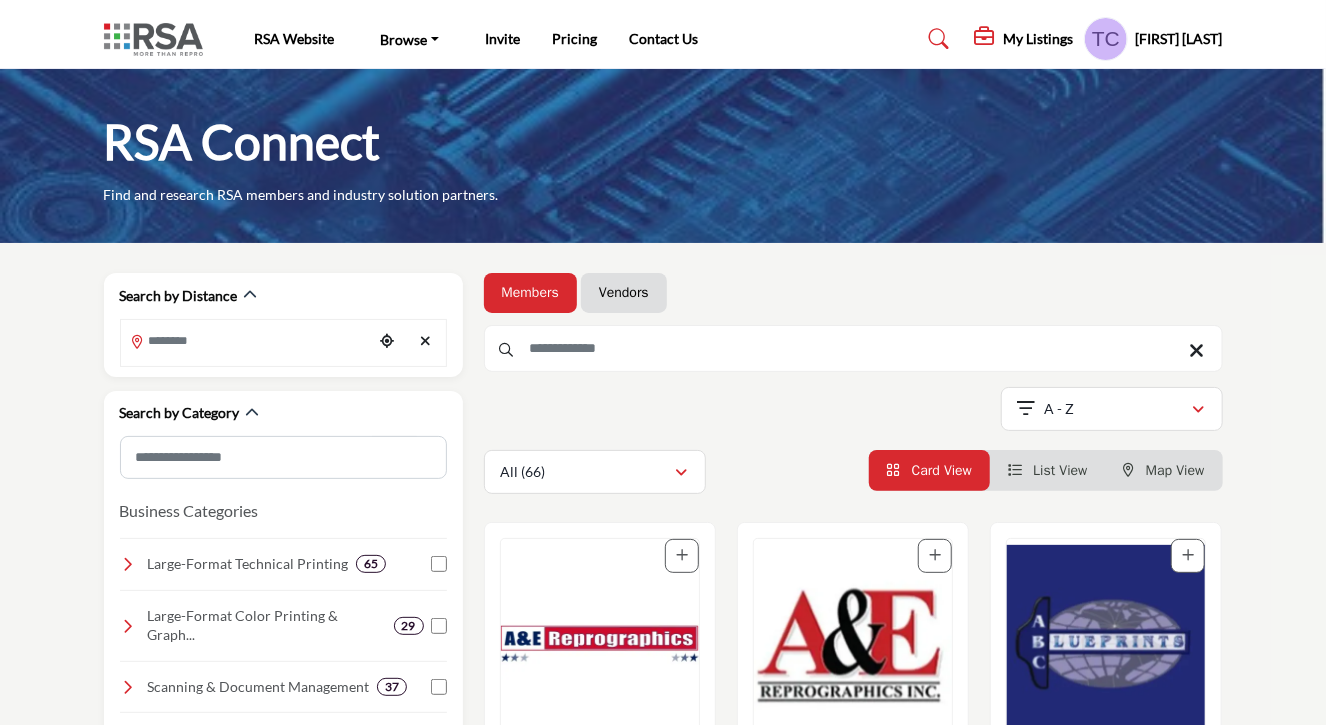 click at bounding box center [158, 39] 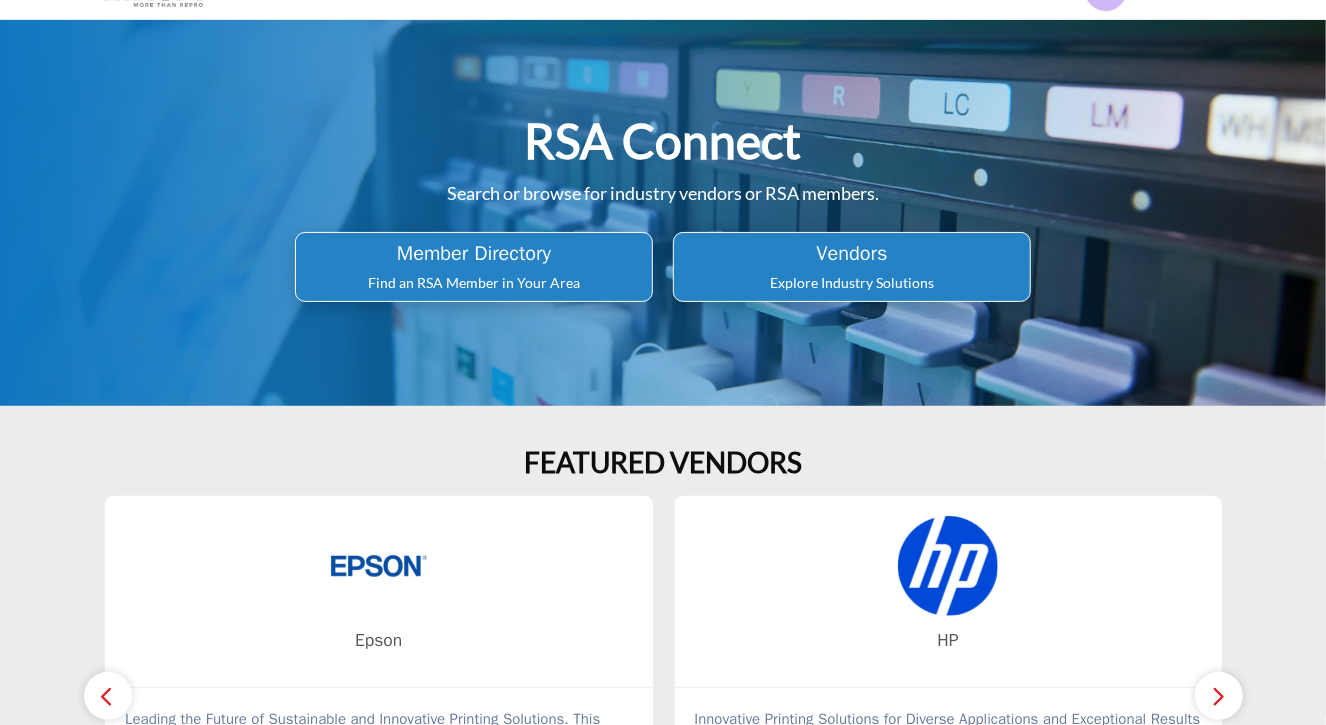 scroll, scrollTop: 0, scrollLeft: 0, axis: both 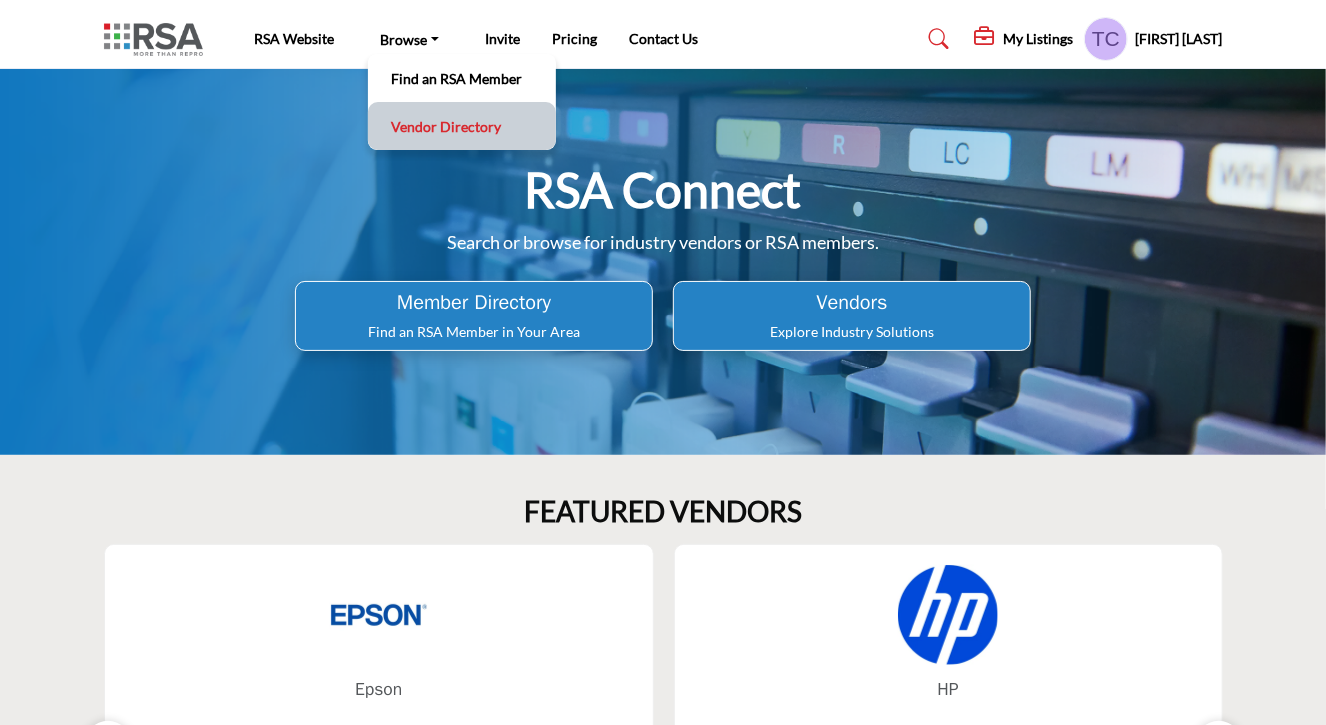 click on "Vendor Directory" at bounding box center [462, 126] 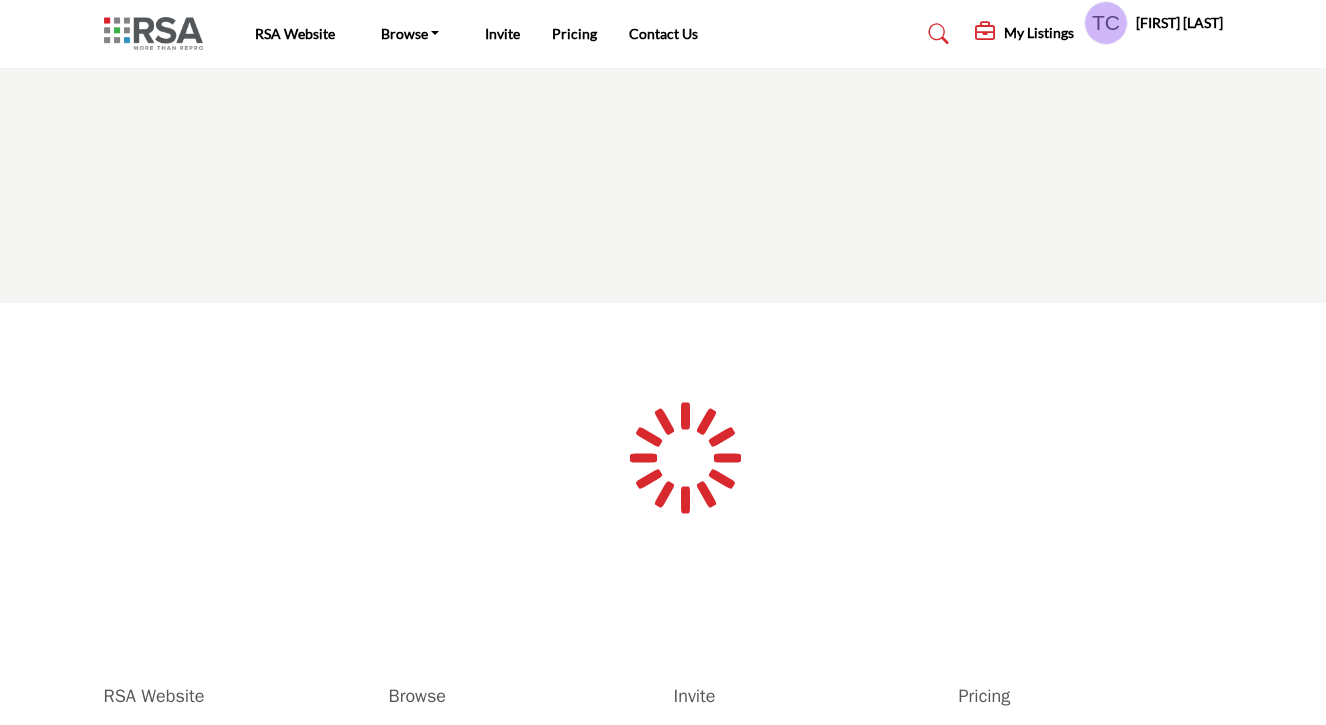 scroll, scrollTop: 0, scrollLeft: 0, axis: both 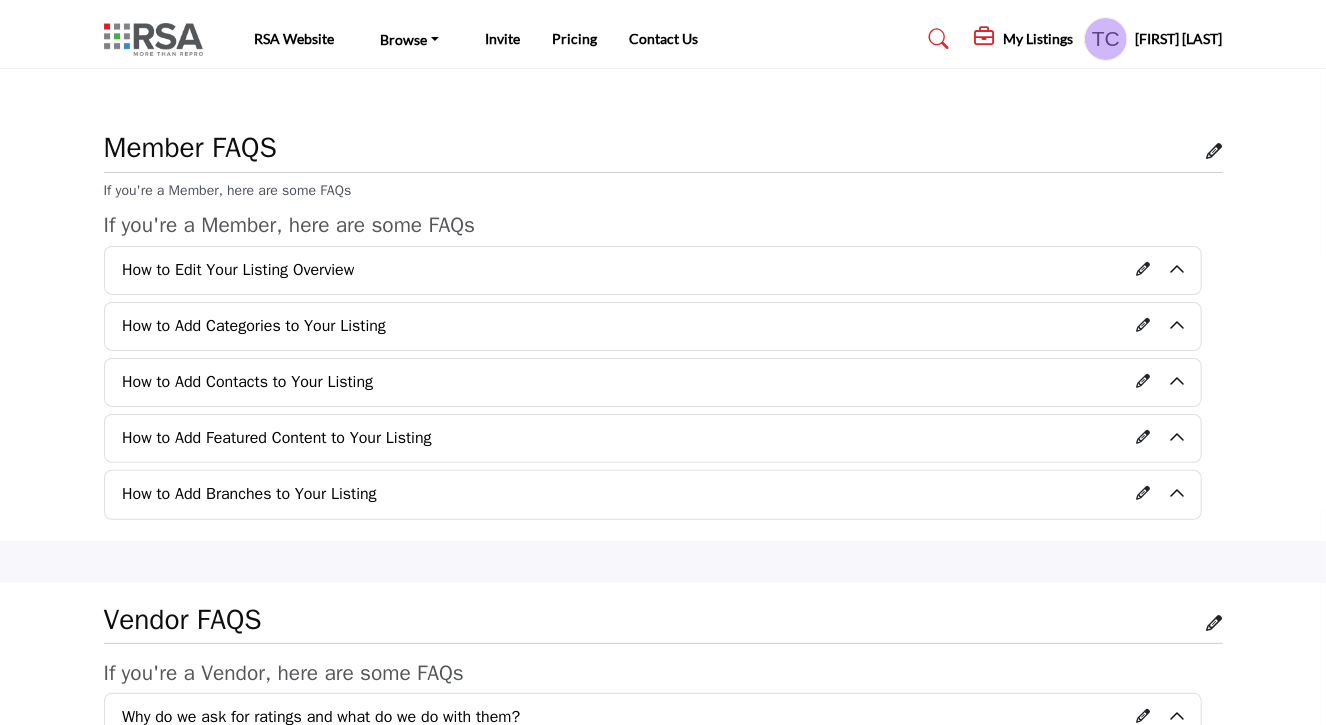 click at bounding box center (1215, 151) 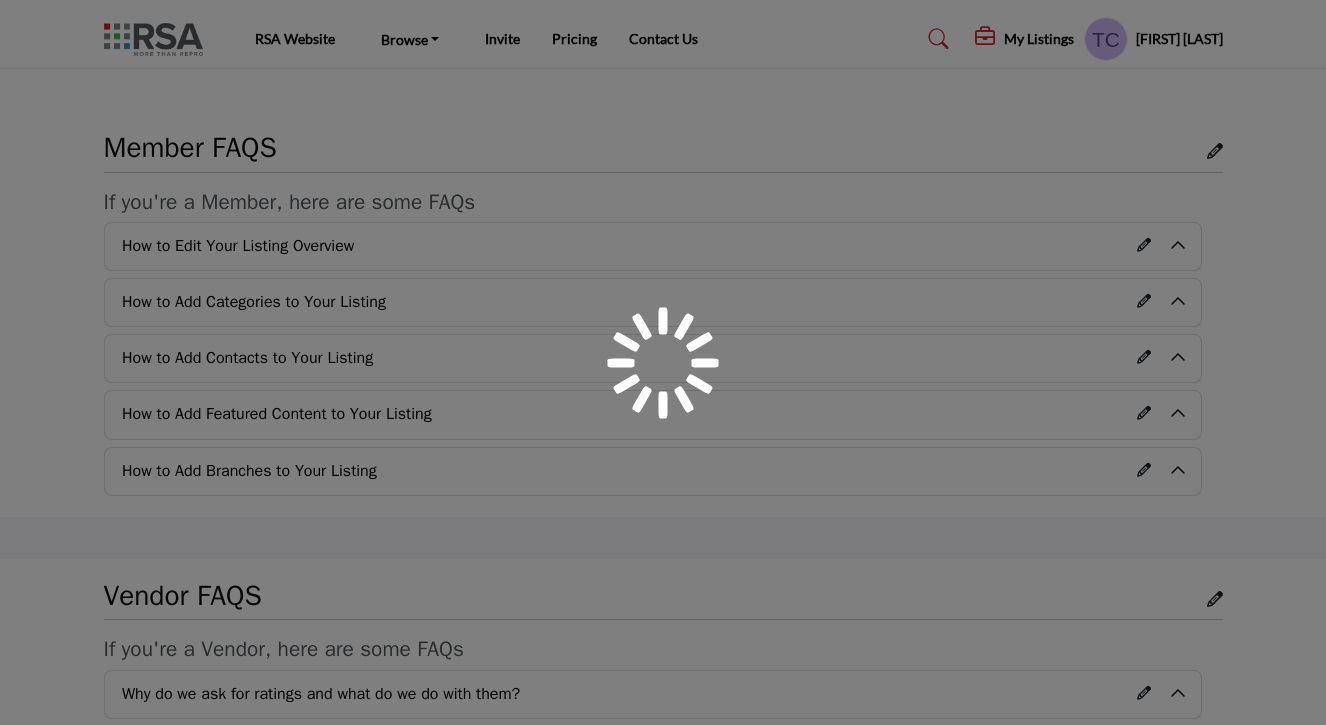 scroll, scrollTop: 0, scrollLeft: 0, axis: both 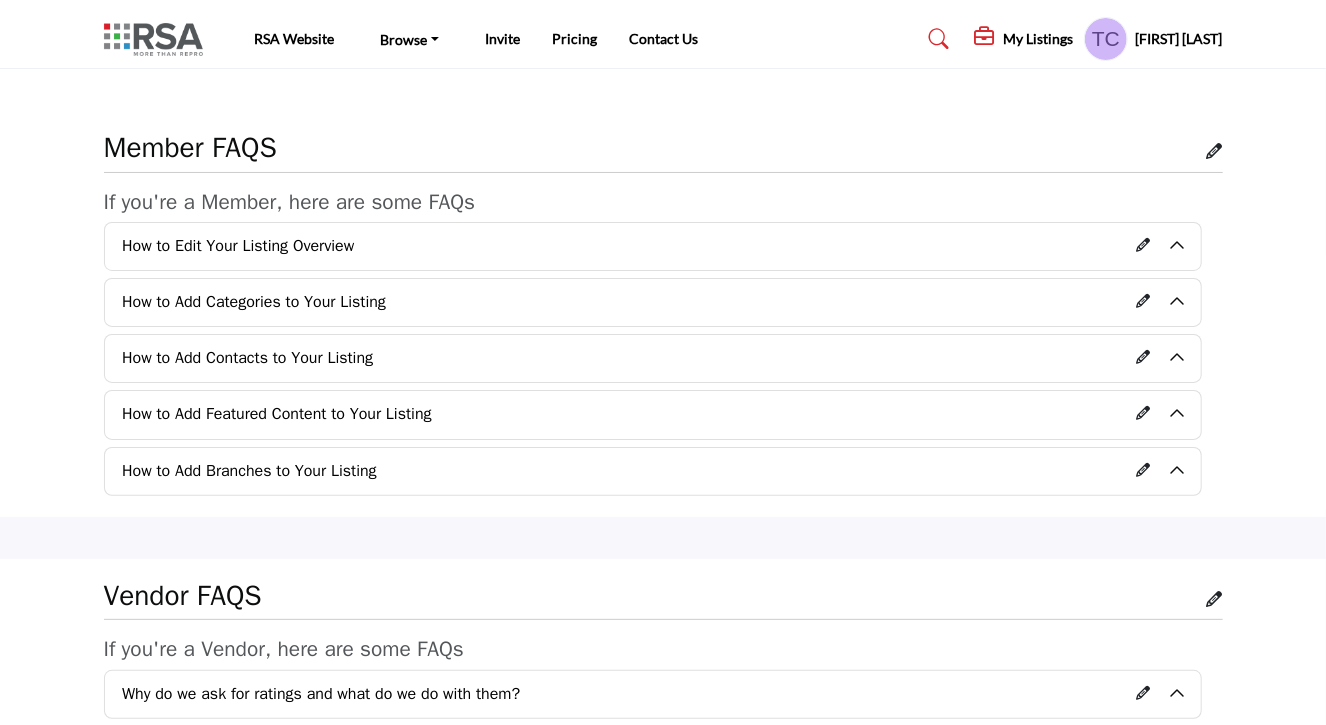 click on "If you're a Member, here are some FAQs" at bounding box center [290, 202] 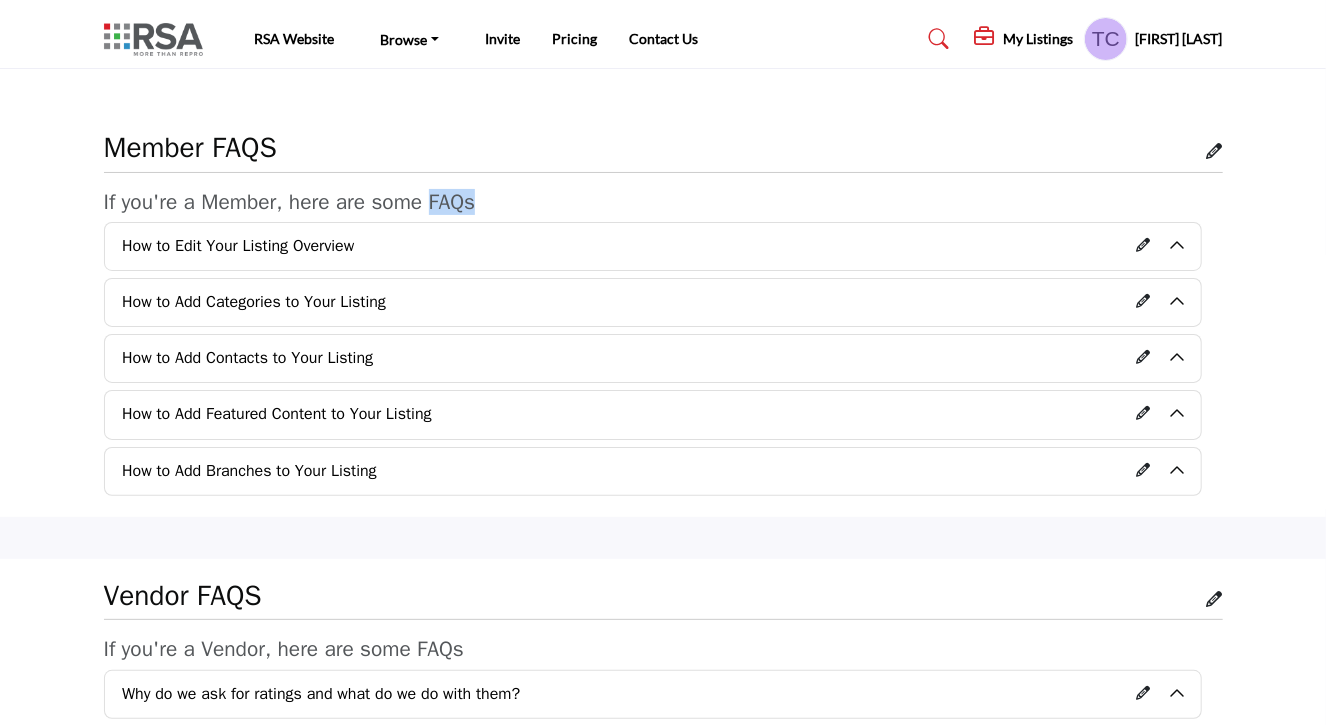click on "If you're a Member, here are some FAQs" at bounding box center (290, 202) 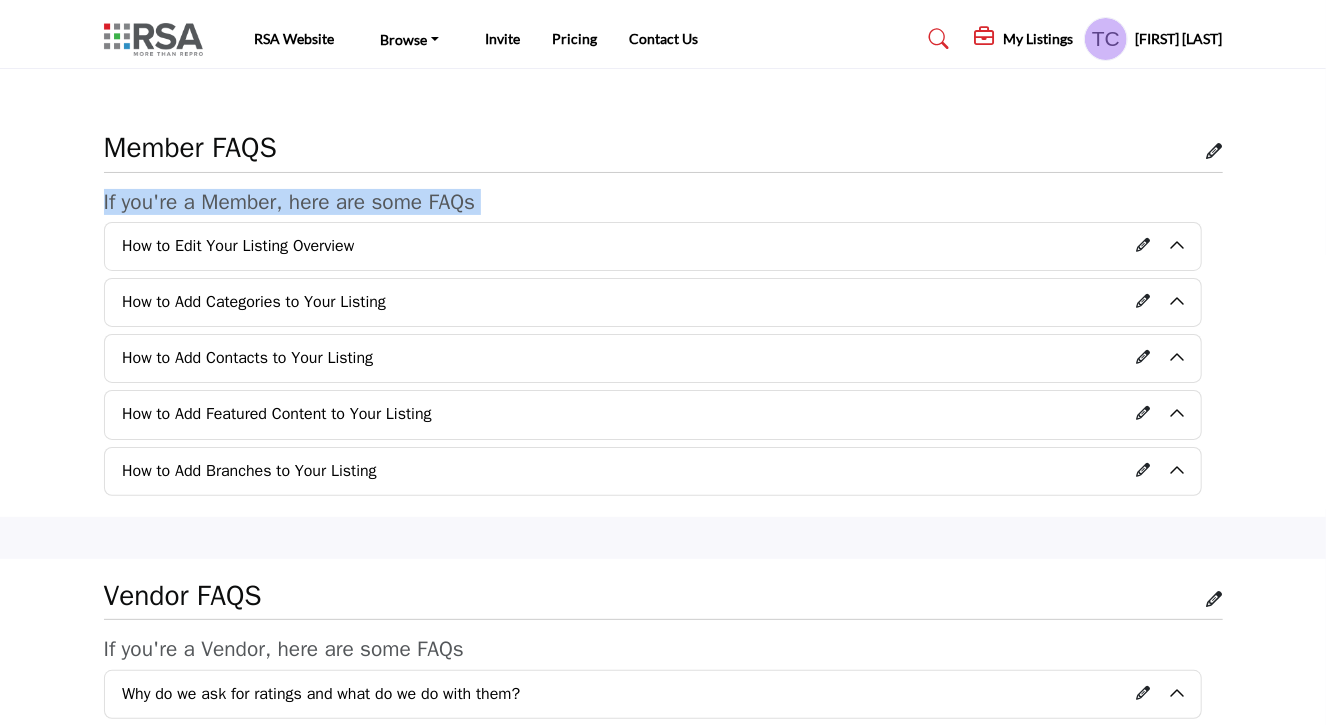 click on "If you're a Member, here are some FAQs" at bounding box center (290, 202) 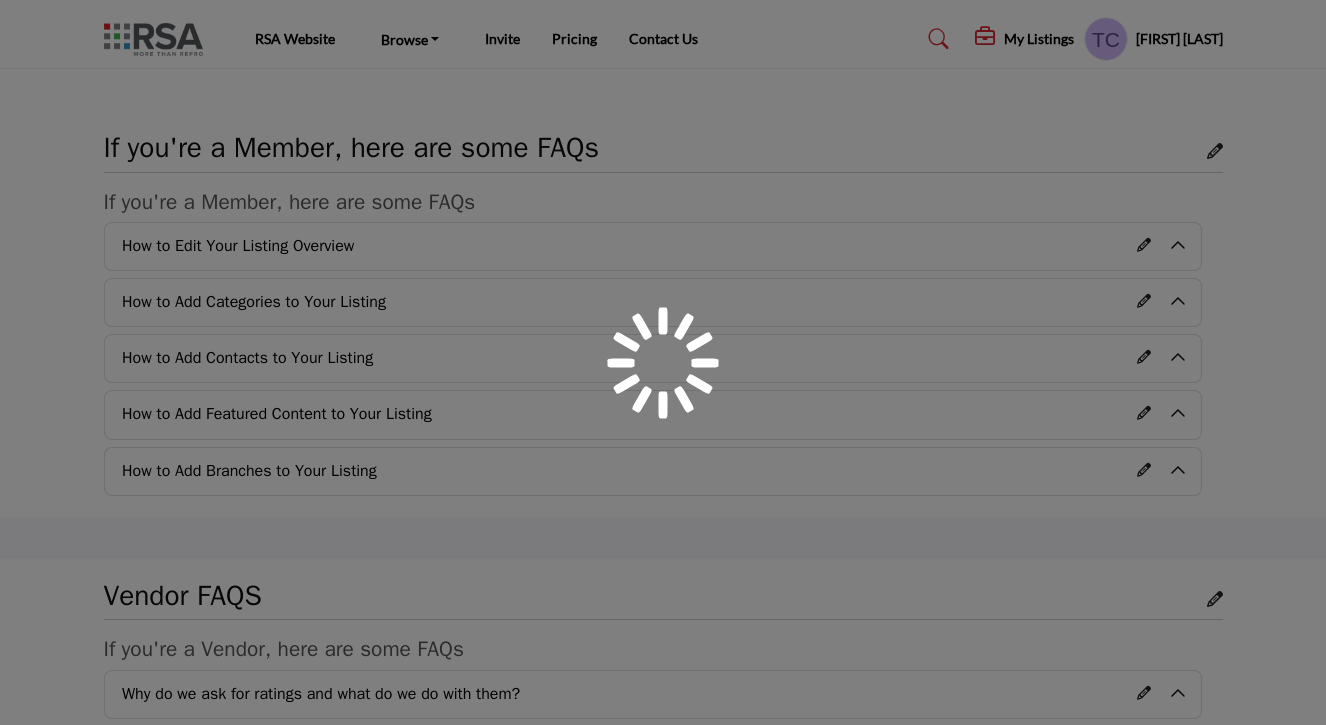 scroll, scrollTop: 0, scrollLeft: 0, axis: both 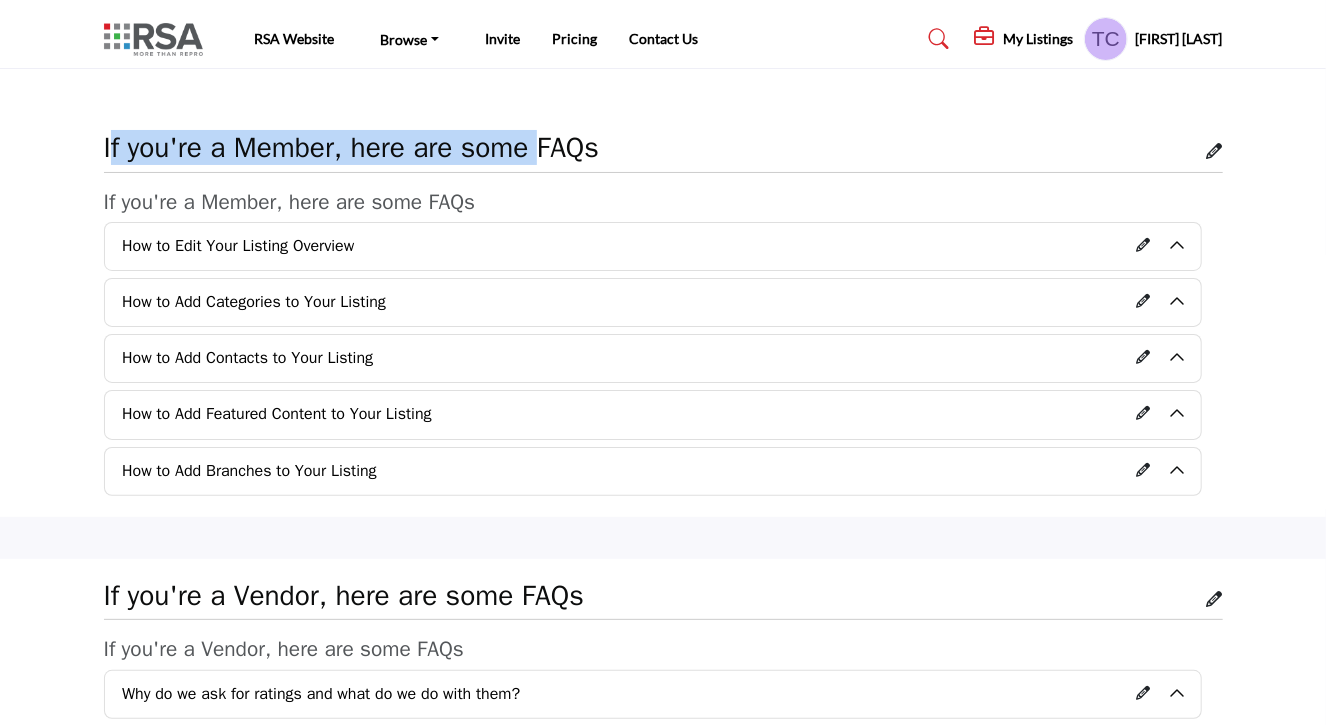 drag, startPoint x: 105, startPoint y: 137, endPoint x: 519, endPoint y: 144, distance: 414.05917 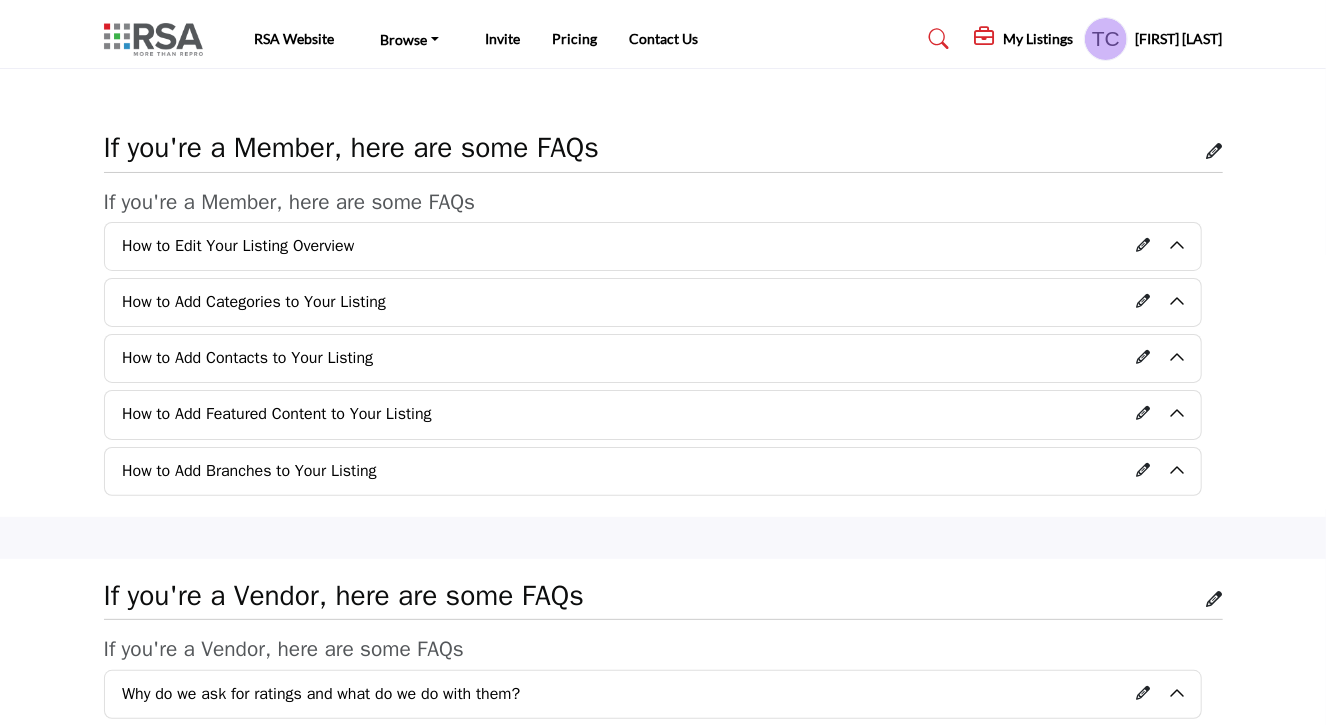 click on "If you're a Member, here are some FAQs" at bounding box center (290, 202) 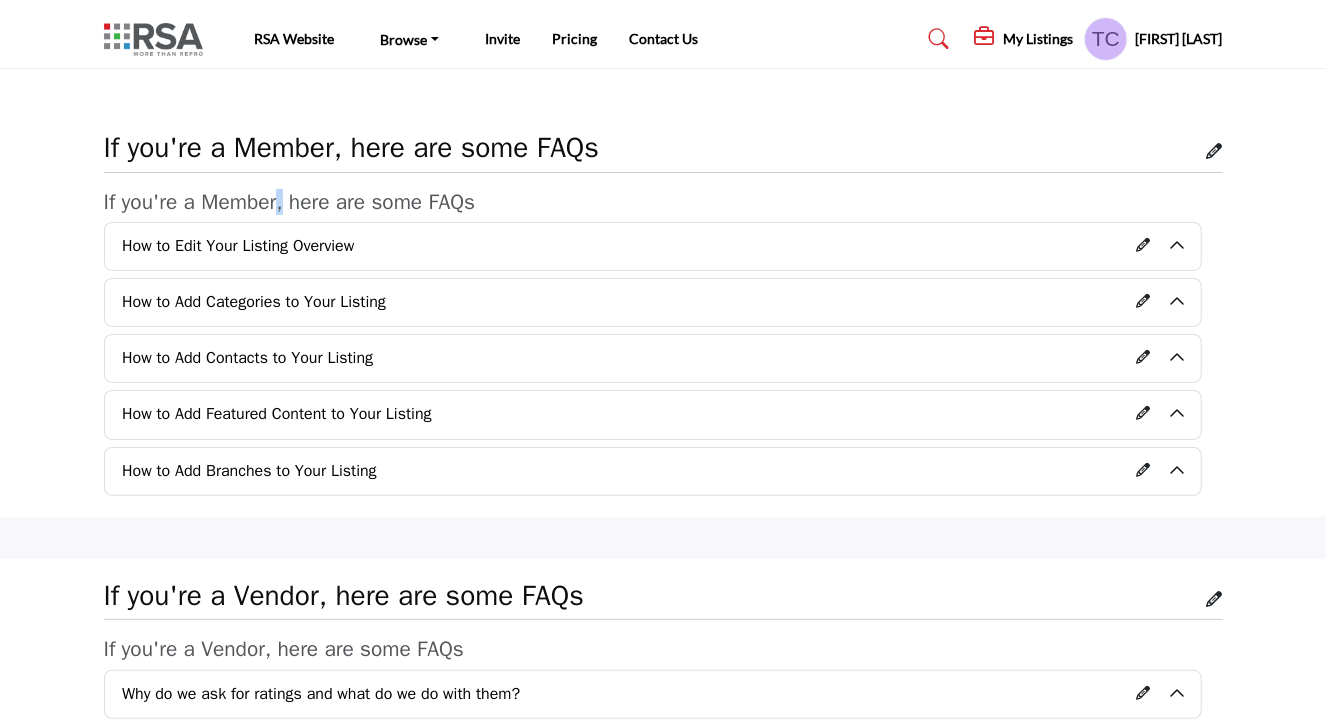 click on "If you're a Member, here are some FAQs" at bounding box center [290, 202] 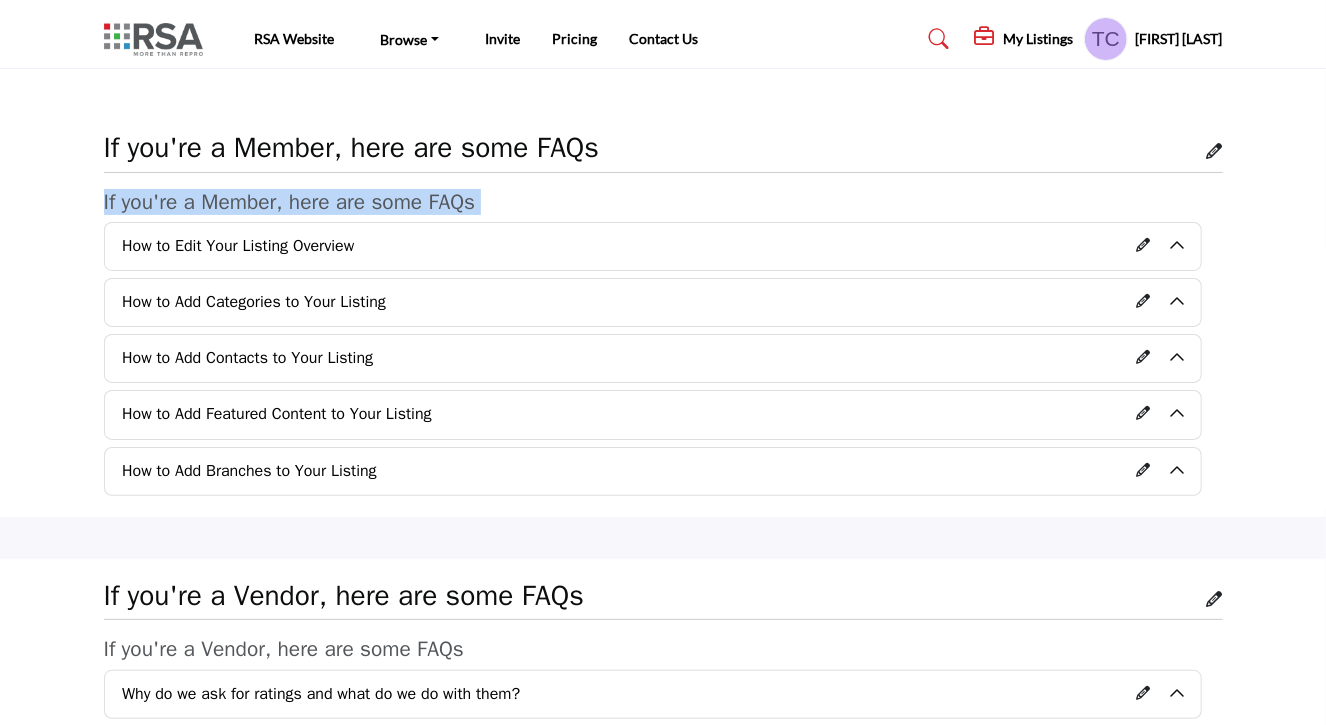 click on "If you're a Member, here are some FAQs" at bounding box center (290, 202) 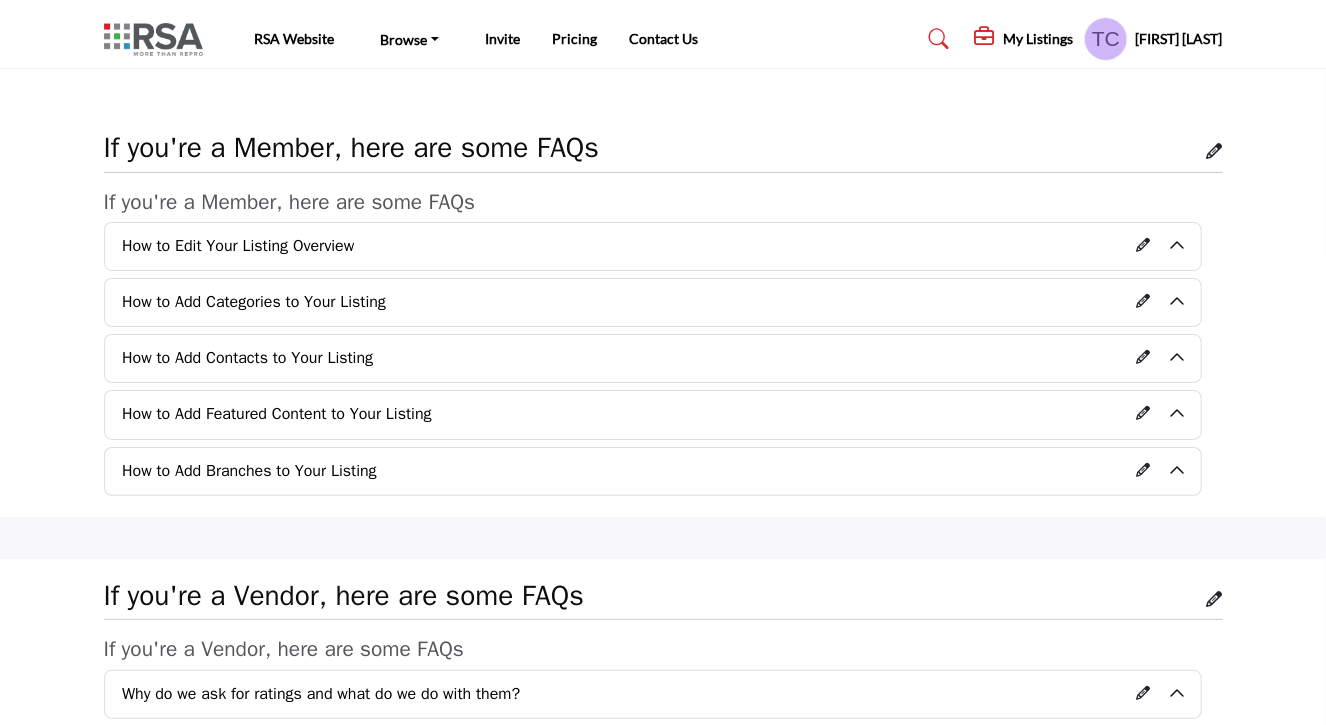 click on "If you're a Member, here are some FAQs" at bounding box center [352, 148] 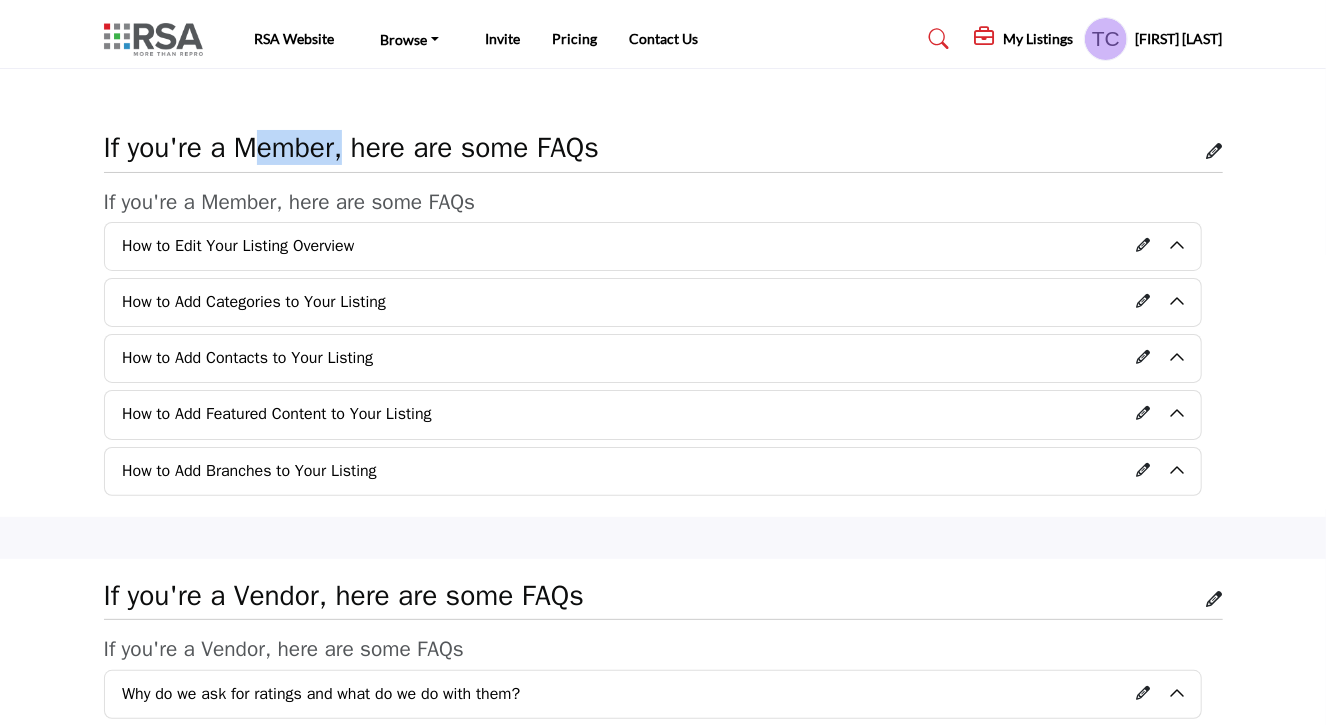 click on "If you're a Member, here are some FAQs" at bounding box center (352, 148) 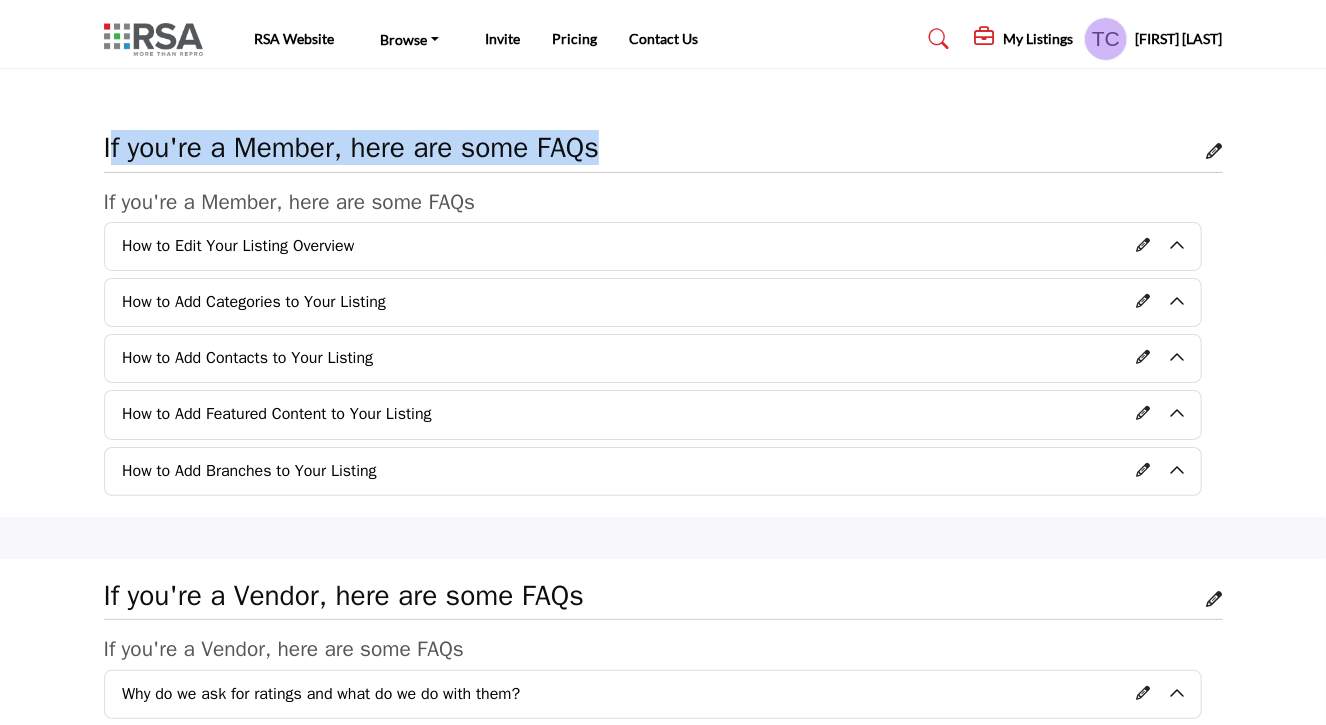 click on "If you're a Member, here are some FAQs" at bounding box center [352, 148] 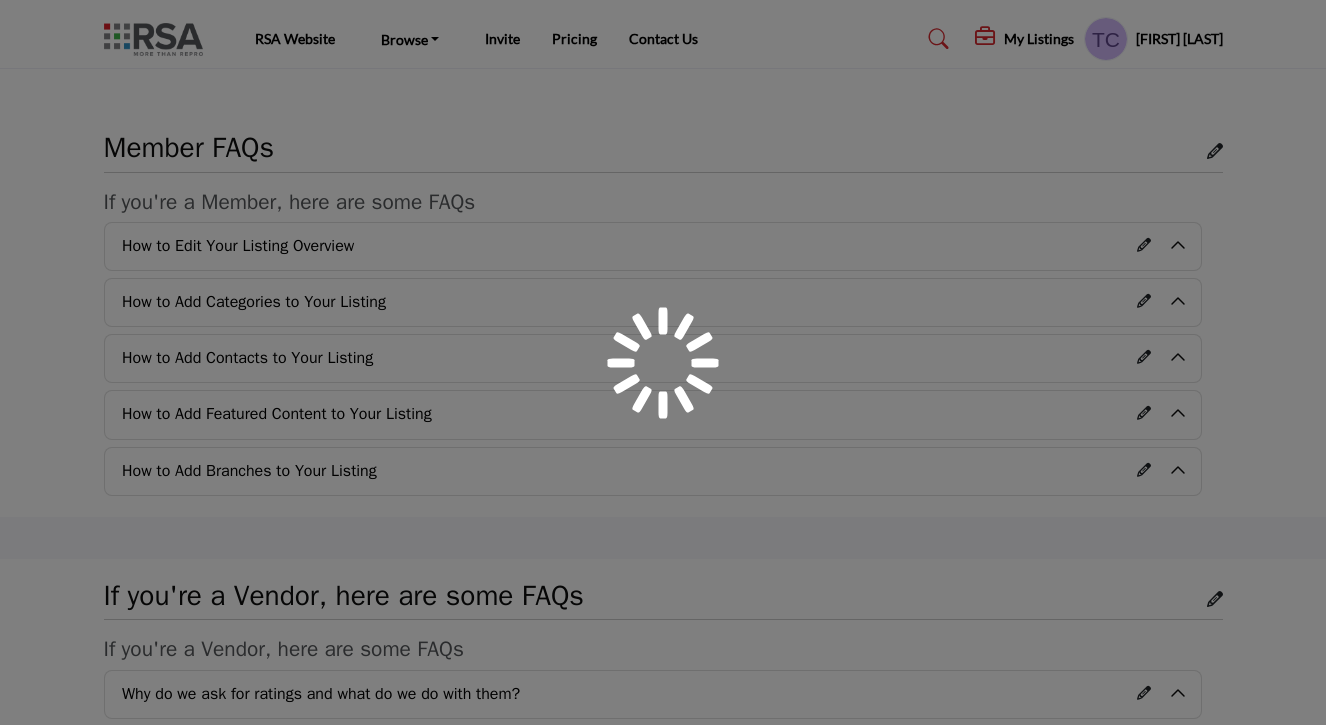 scroll, scrollTop: 0, scrollLeft: 0, axis: both 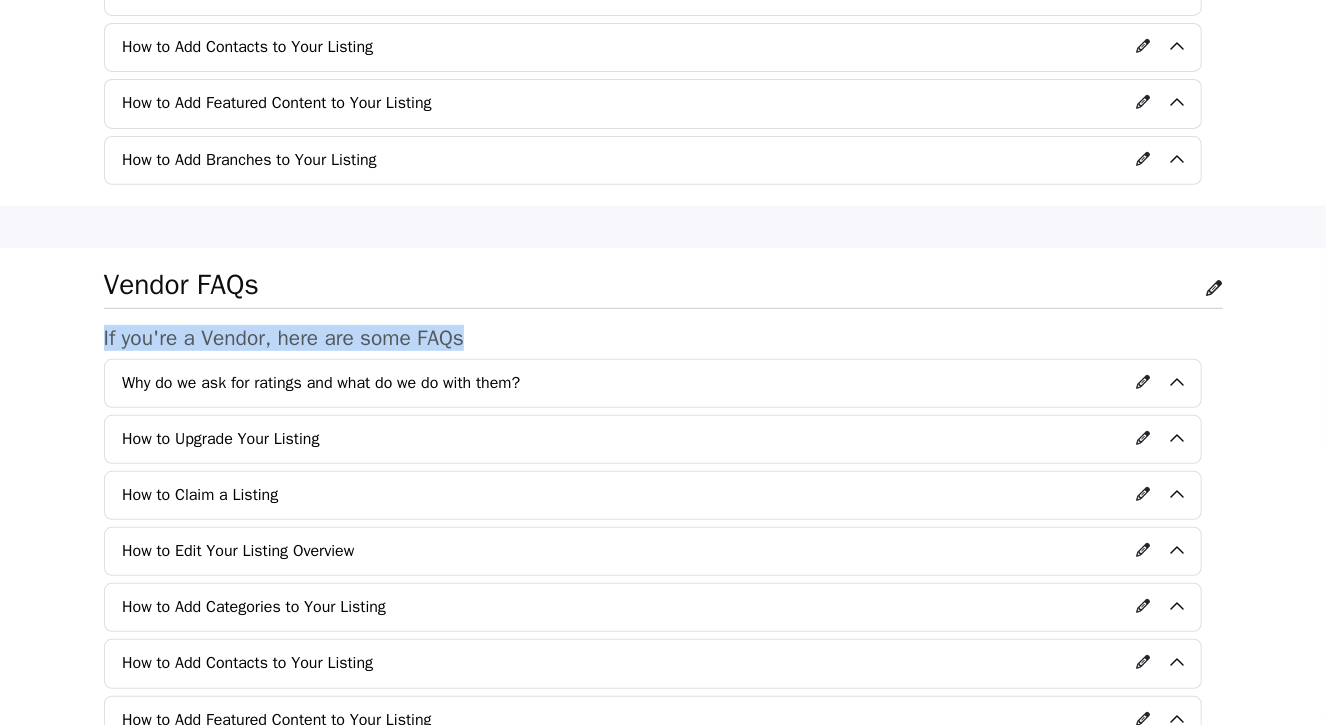 drag, startPoint x: 101, startPoint y: 334, endPoint x: 907, endPoint y: 346, distance: 806.08936 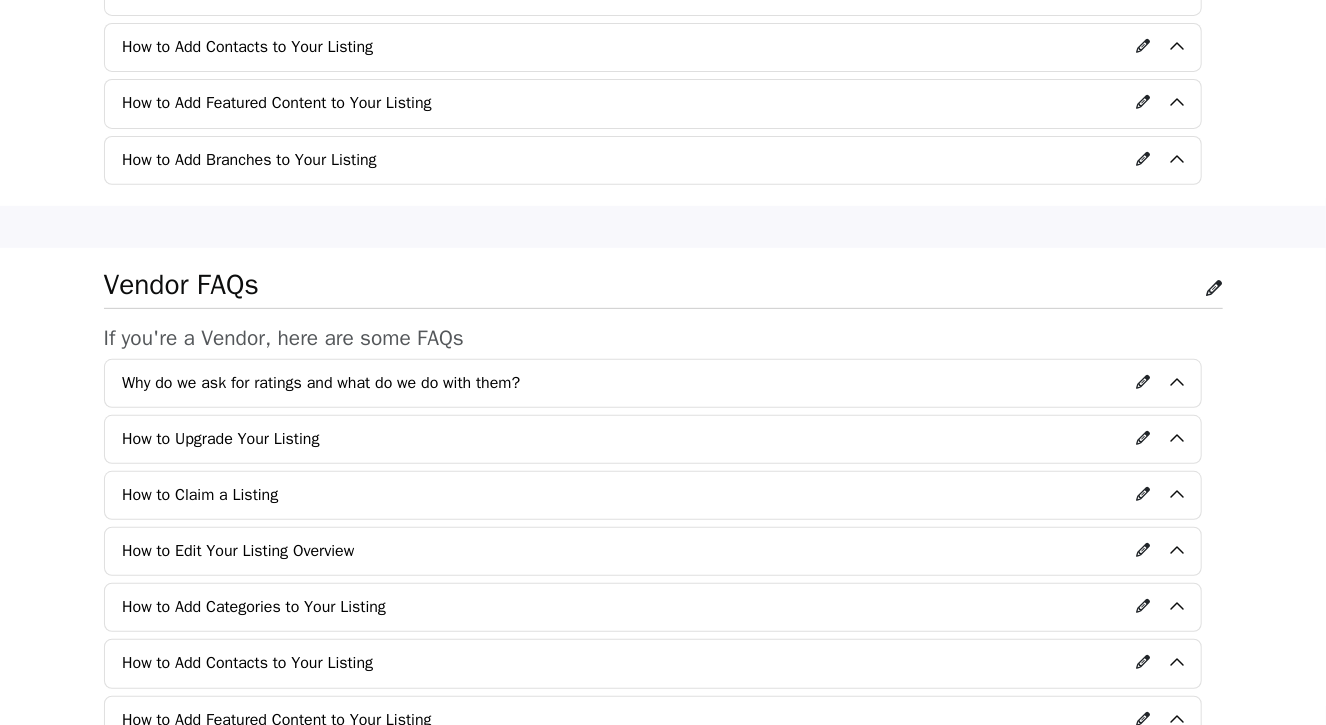 click on "If you're a Member, here are some FAQs
How to Edit Your Listing Overview" at bounding box center (663, 42) 